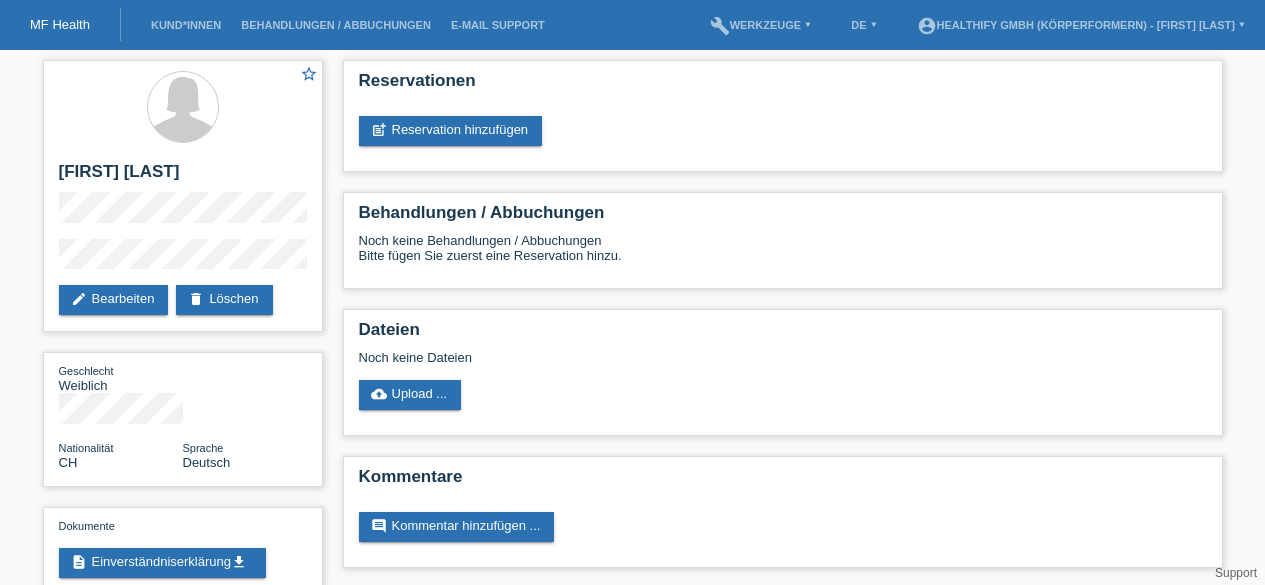 scroll, scrollTop: 0, scrollLeft: 0, axis: both 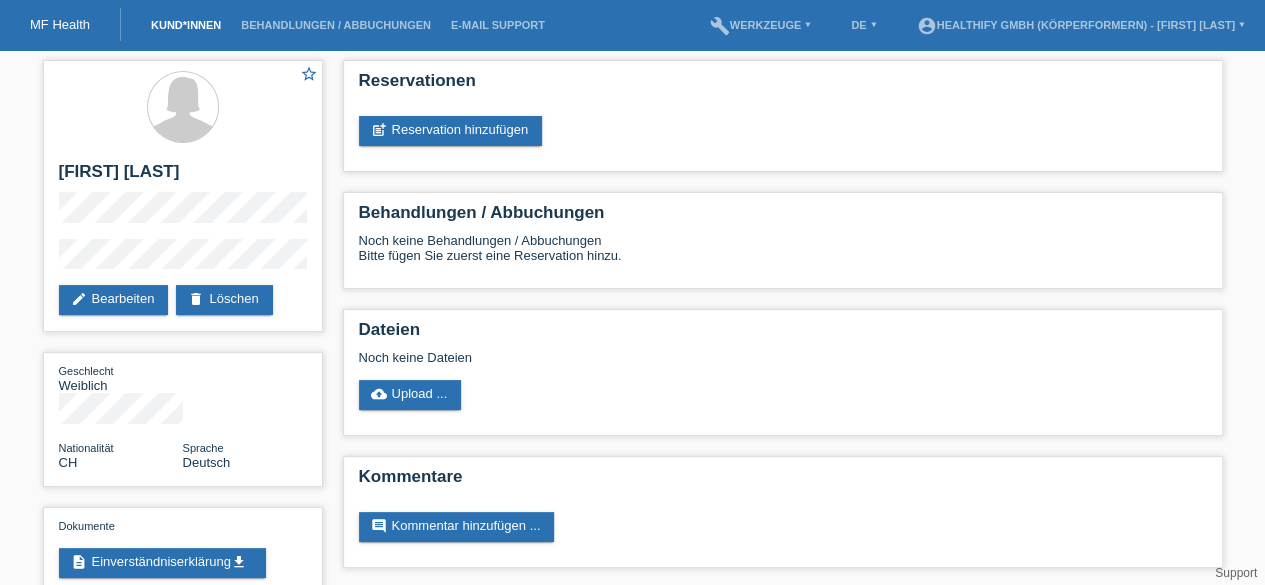 click on "Kund*innen" at bounding box center (186, 25) 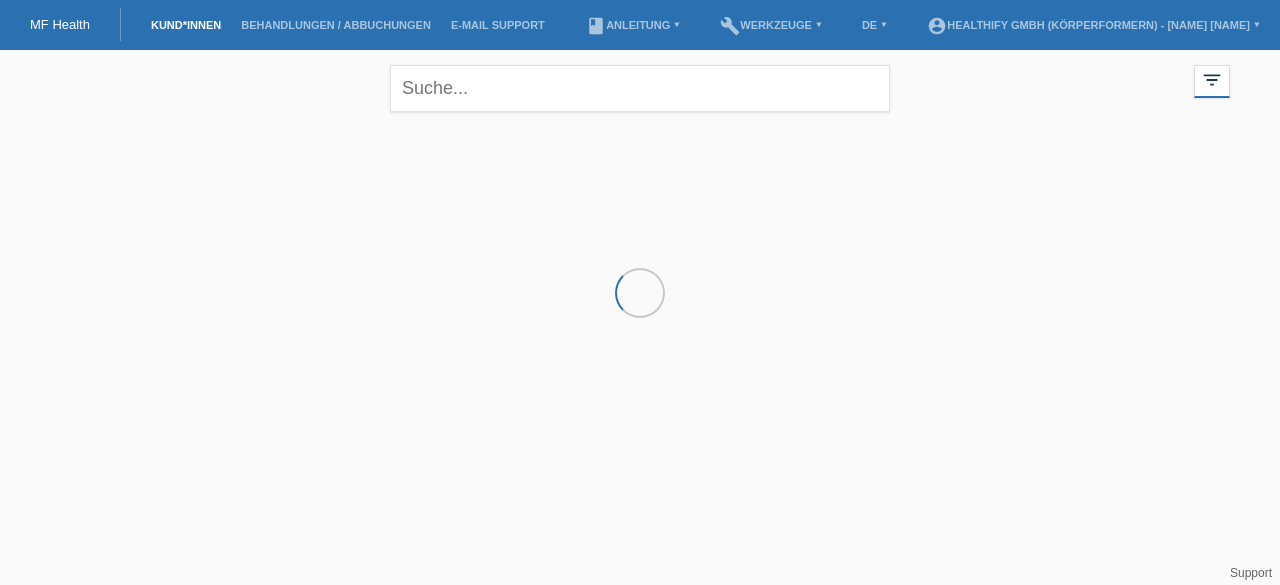 scroll, scrollTop: 0, scrollLeft: 0, axis: both 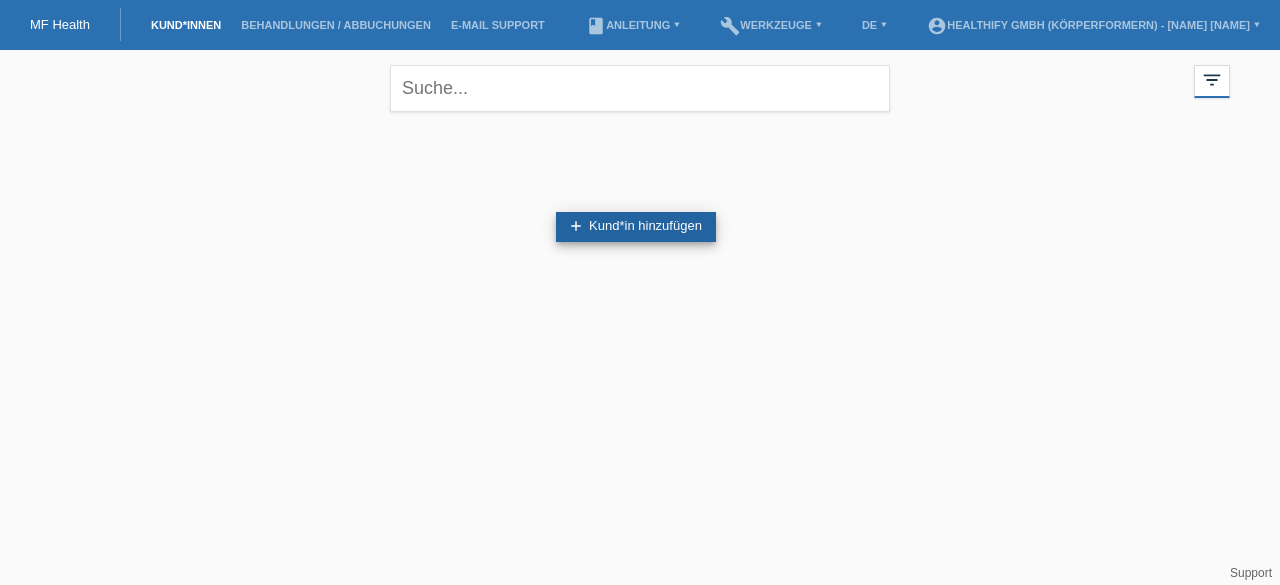 click on "add  Kund*in hinzufügen" at bounding box center [636, 227] 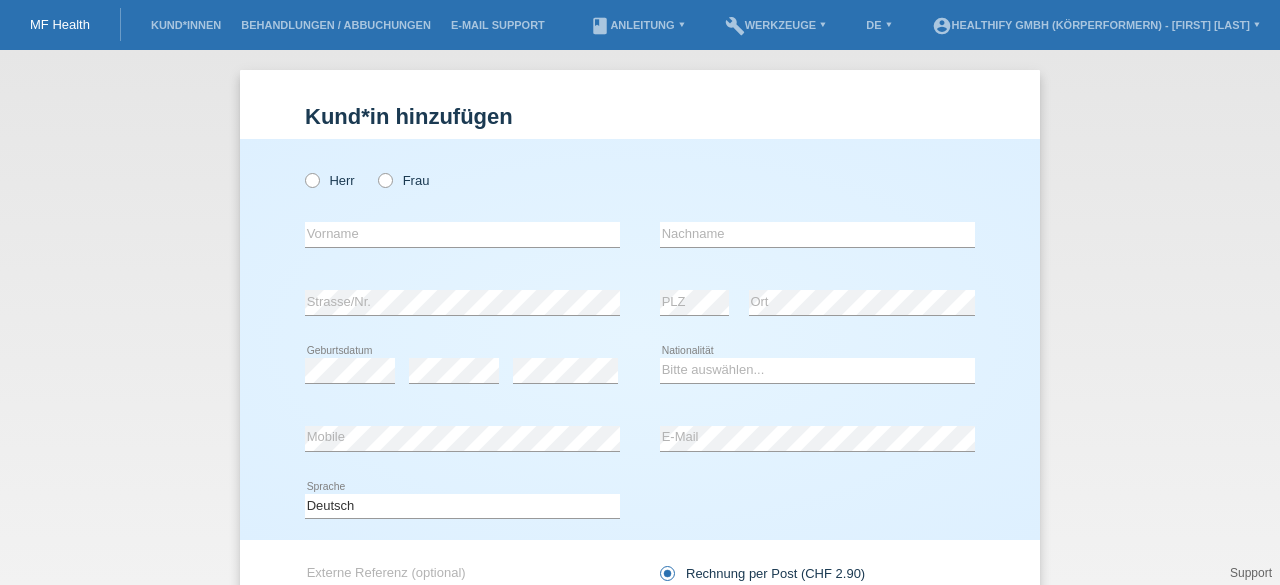 scroll, scrollTop: 0, scrollLeft: 0, axis: both 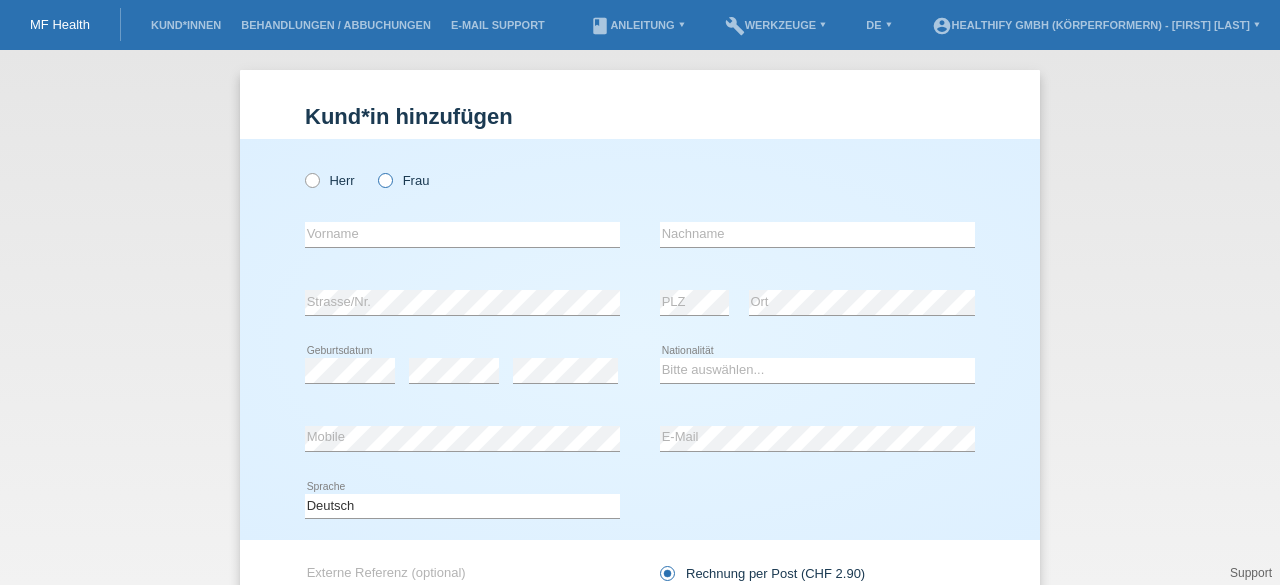 click at bounding box center (375, 170) 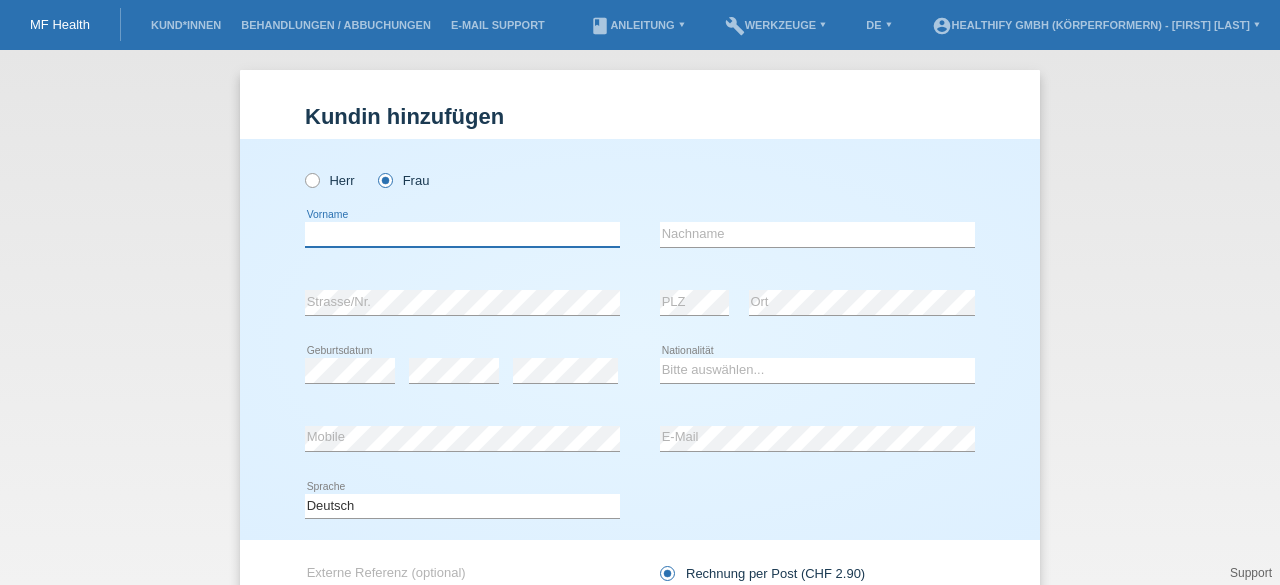 click at bounding box center [462, 234] 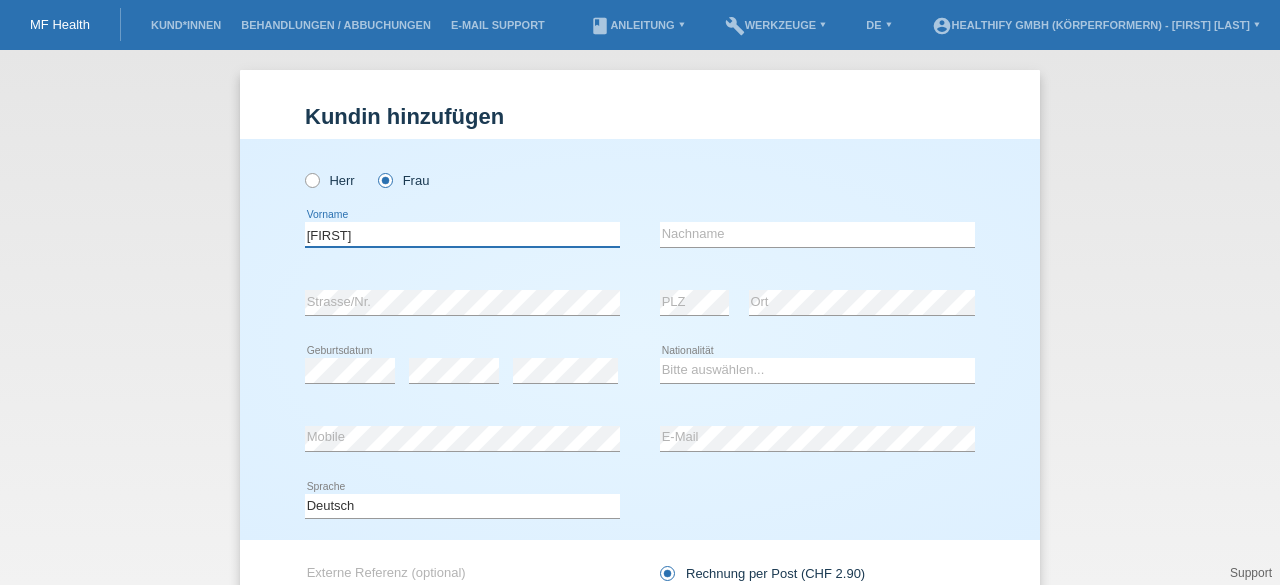 type on "[FIRST]" 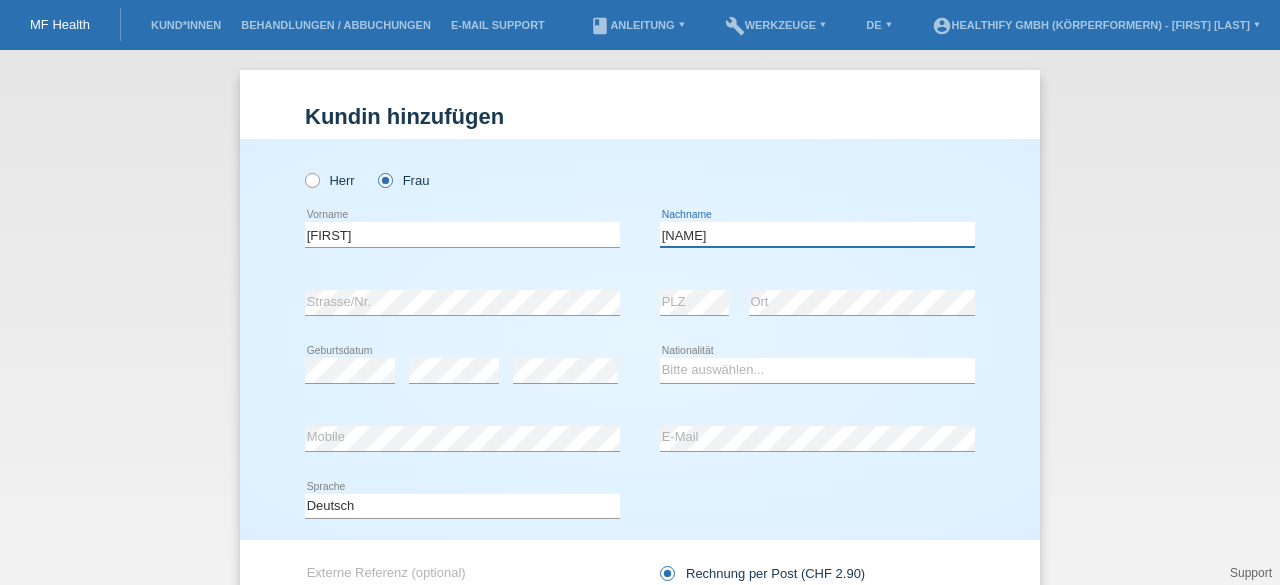 type on "[LAST]" 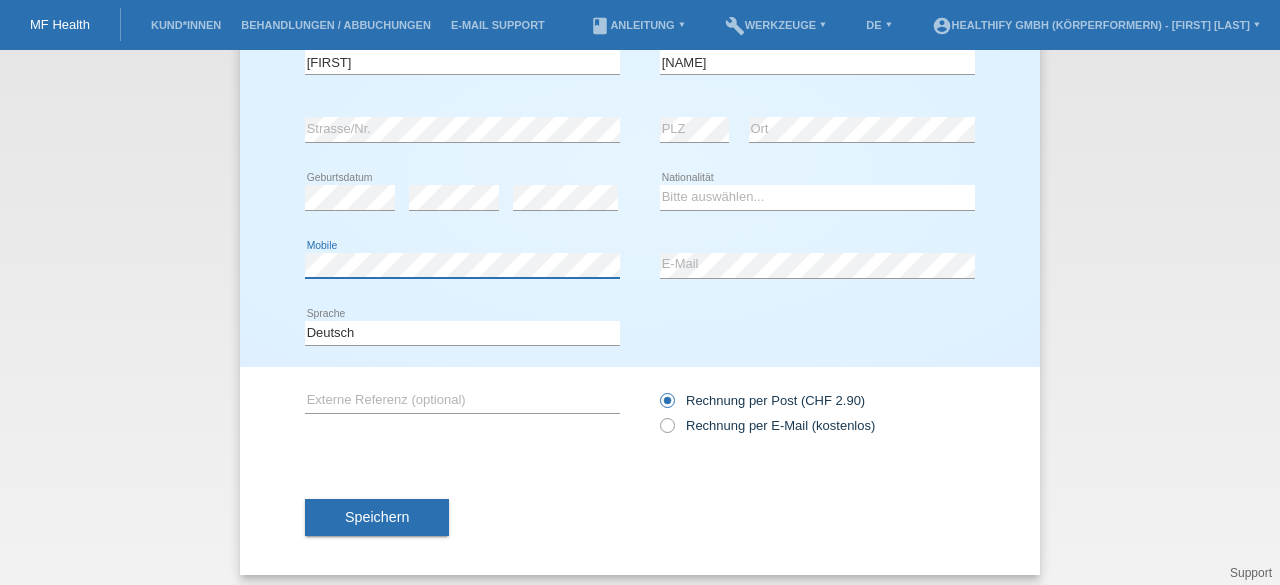 scroll, scrollTop: 174, scrollLeft: 0, axis: vertical 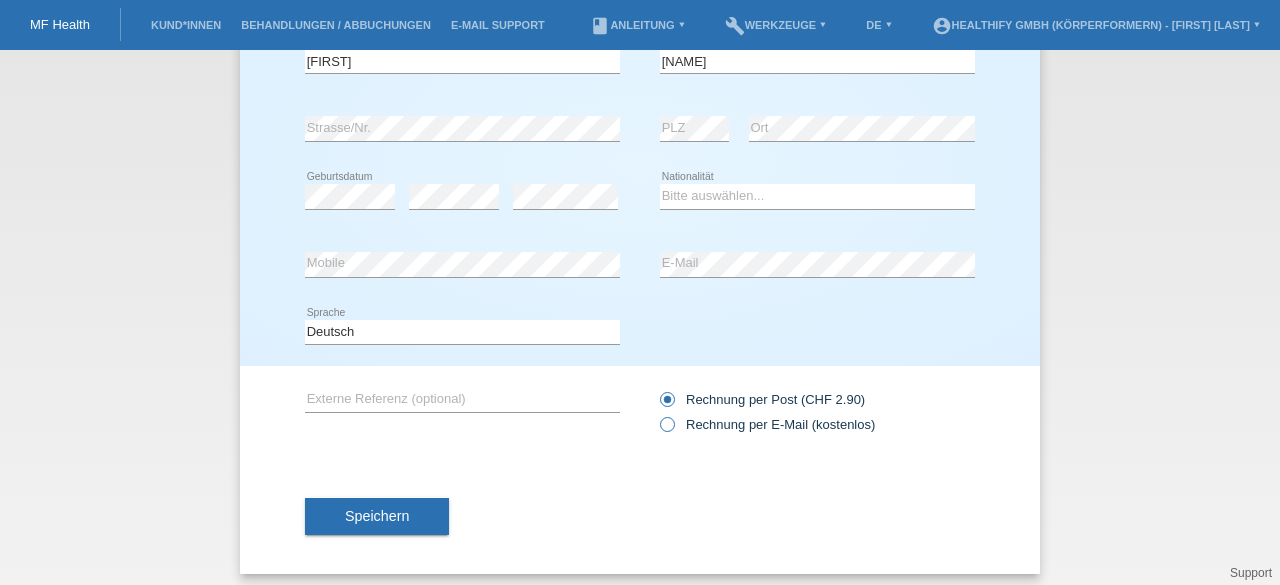 click on "Rechnung per E-Mail                                                                                            (kostenlos)" at bounding box center [767, 424] 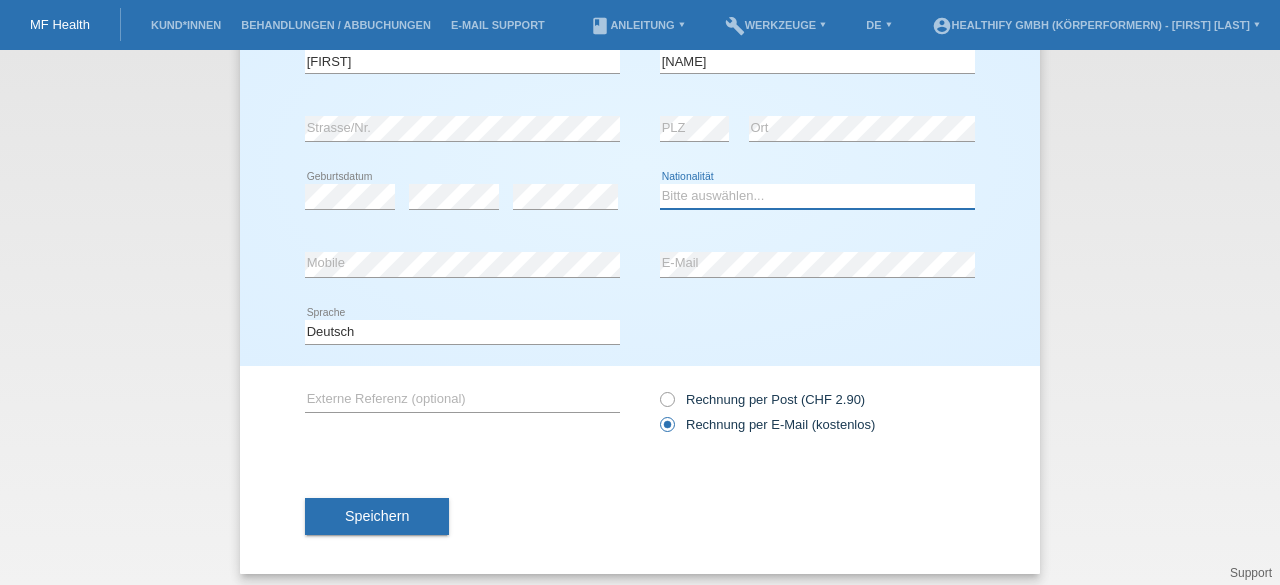 click on "Bitte auswählen...
Schweiz
Deutschland
Liechtenstein
Österreich
------------
Afghanistan
Ägypten
Åland
Albanien
Algerien" at bounding box center (817, 196) 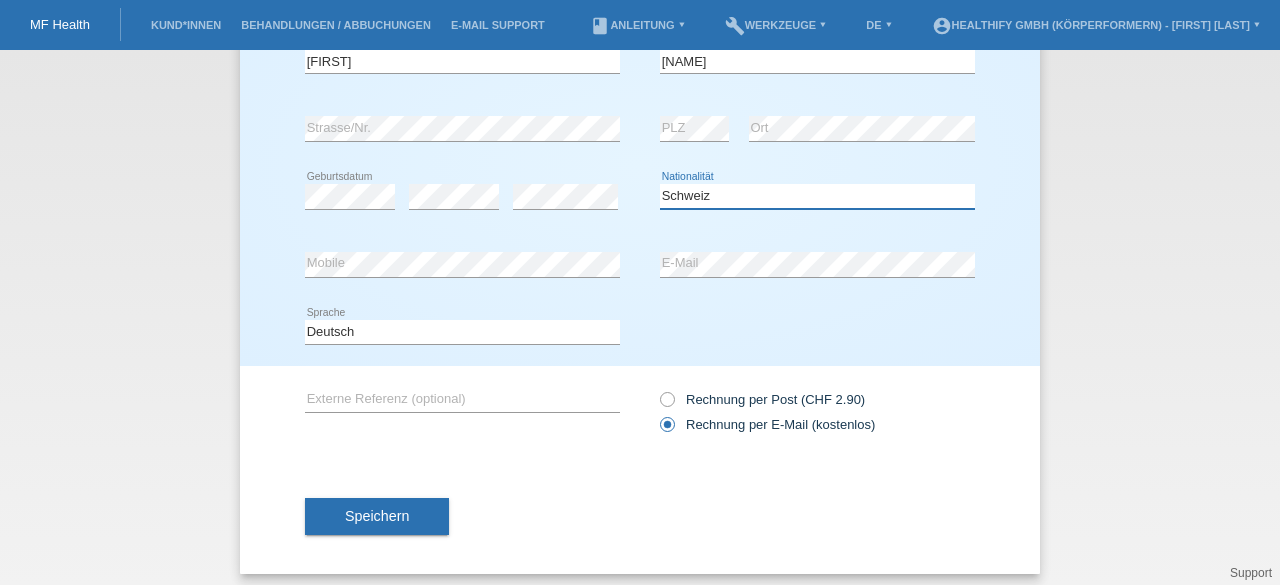 click on "Bitte auswählen...
Schweiz
Deutschland
Liechtenstein
Österreich
------------
Afghanistan
Ägypten
Åland
Albanien
Algerien" at bounding box center (817, 196) 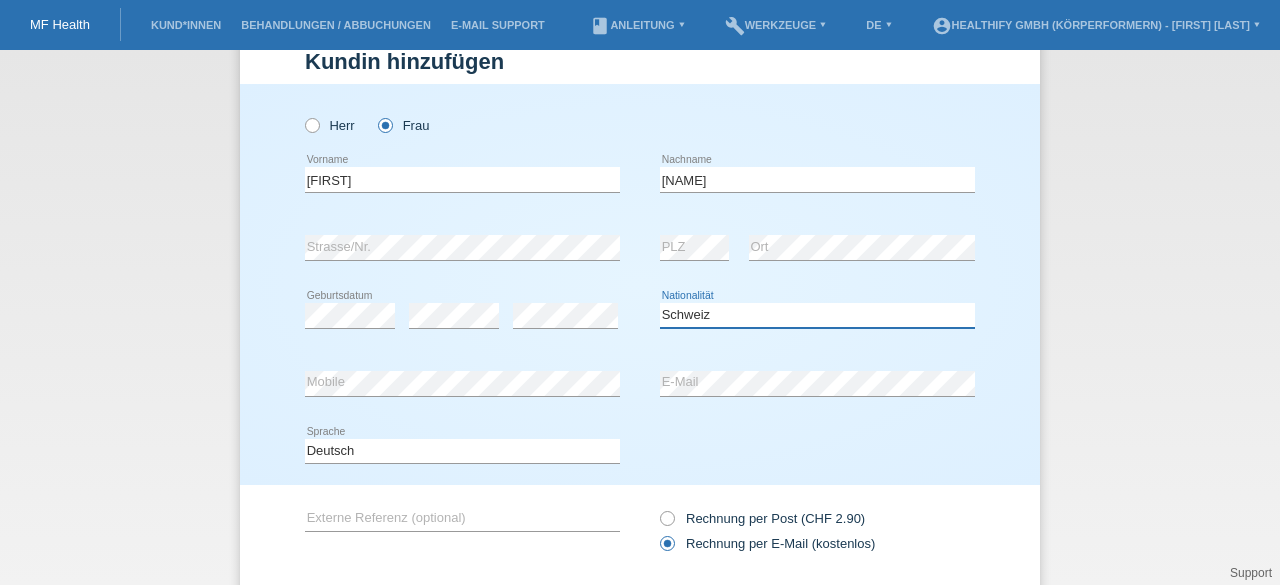 scroll, scrollTop: 47, scrollLeft: 0, axis: vertical 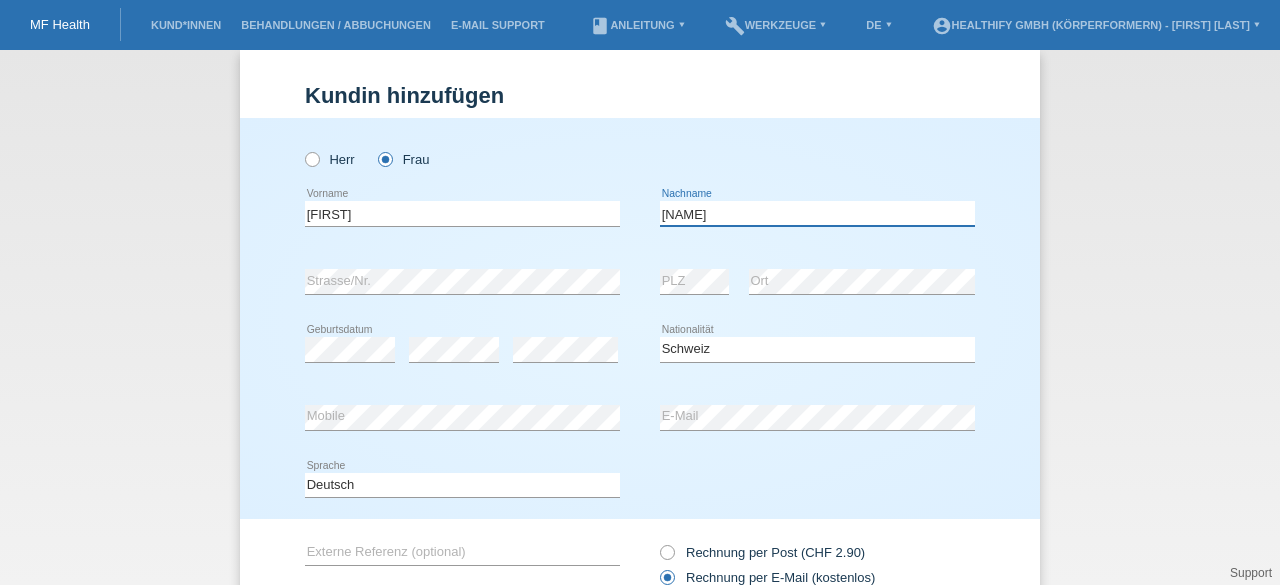 click on "Füssl" at bounding box center [817, 213] 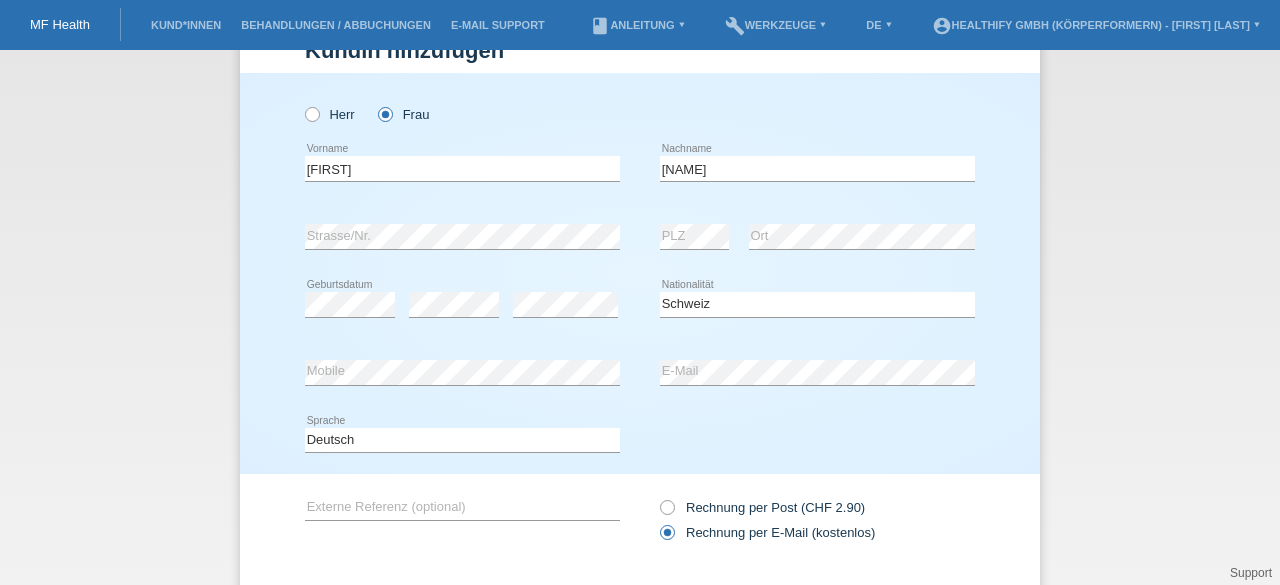 click on "Bitte auswählen...
Schweiz
Deutschland
Liechtenstein
Österreich
------------
Afghanistan
Ägypten
Åland
Albanien
Algerien Andorra Angola" at bounding box center [817, 305] 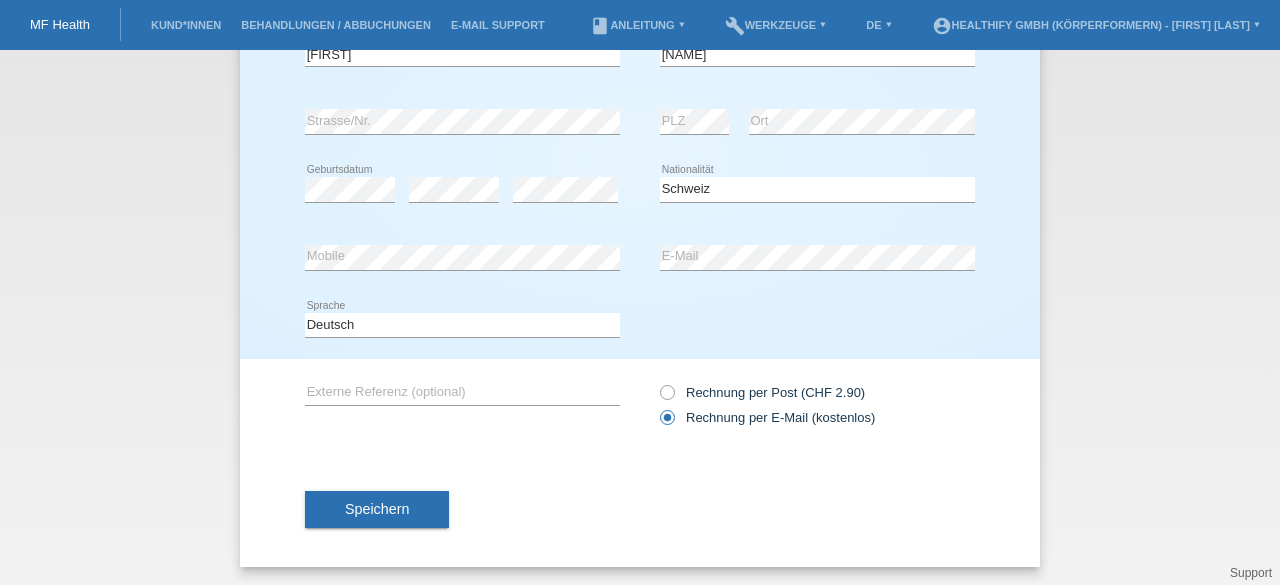 scroll, scrollTop: 182, scrollLeft: 0, axis: vertical 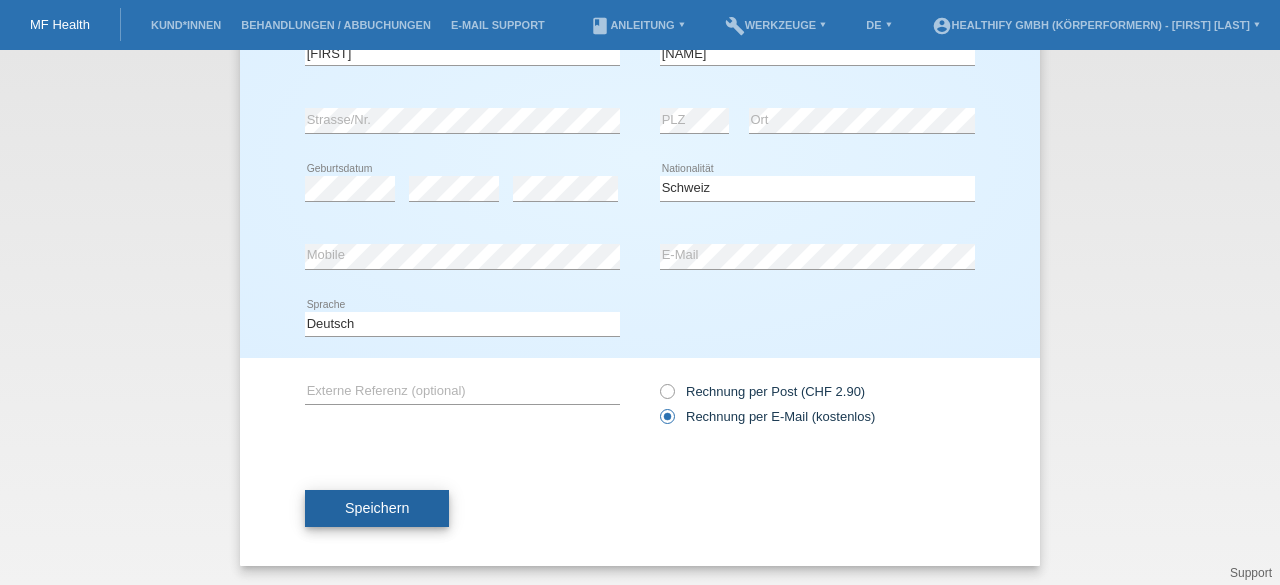 click on "Speichern" at bounding box center [377, 508] 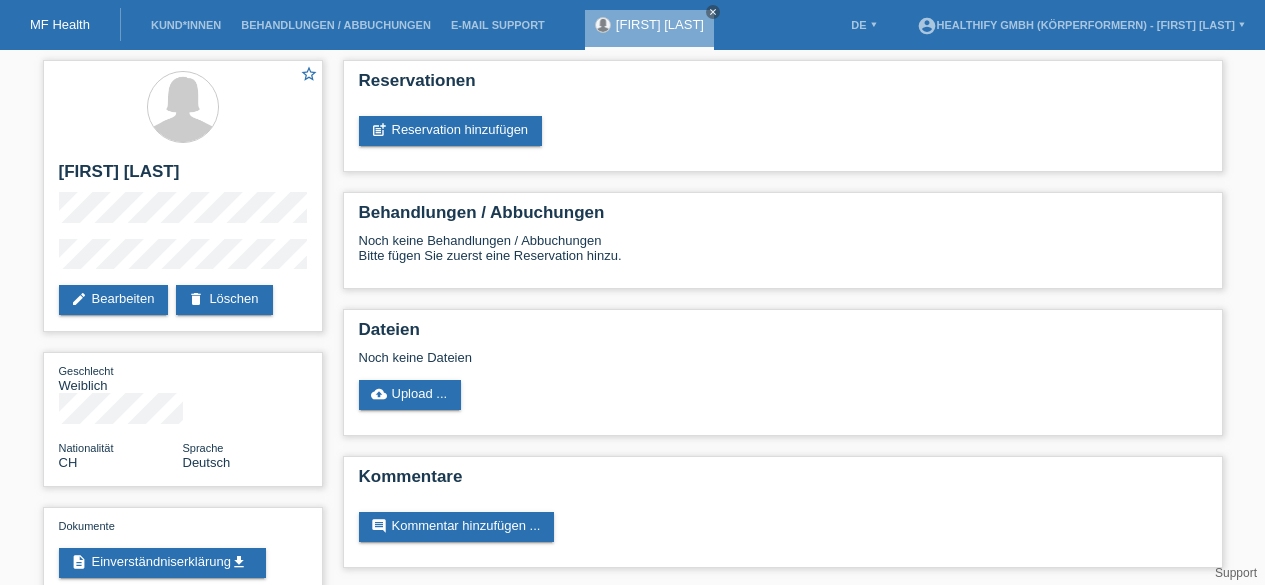 scroll, scrollTop: 0, scrollLeft: 0, axis: both 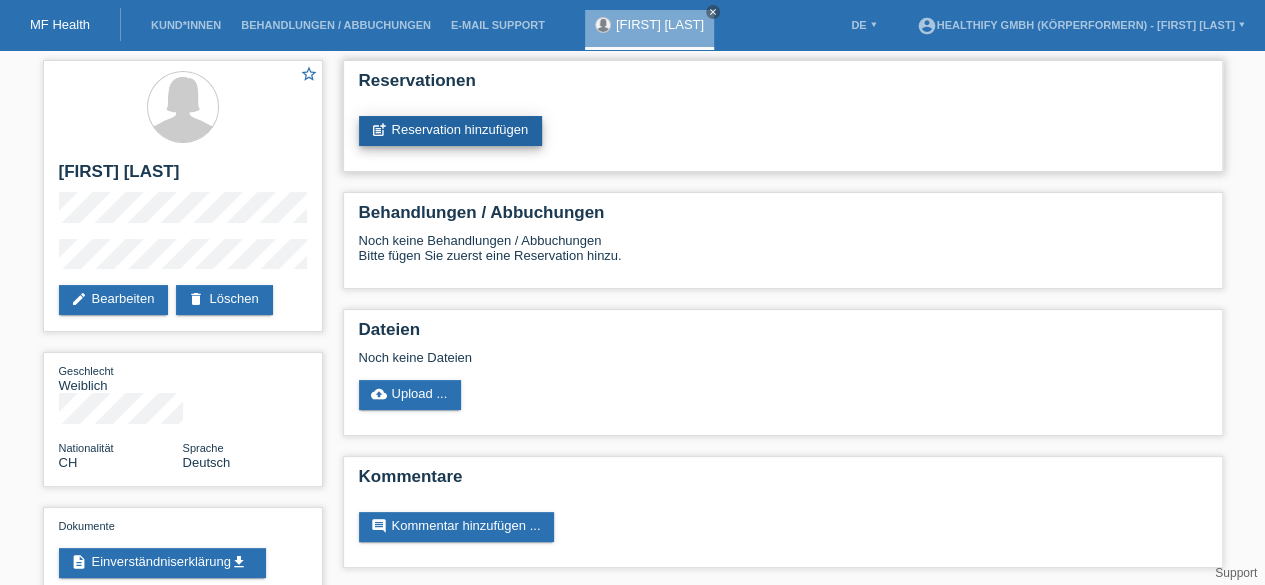 click on "post_add  Reservation hinzufügen" at bounding box center (451, 131) 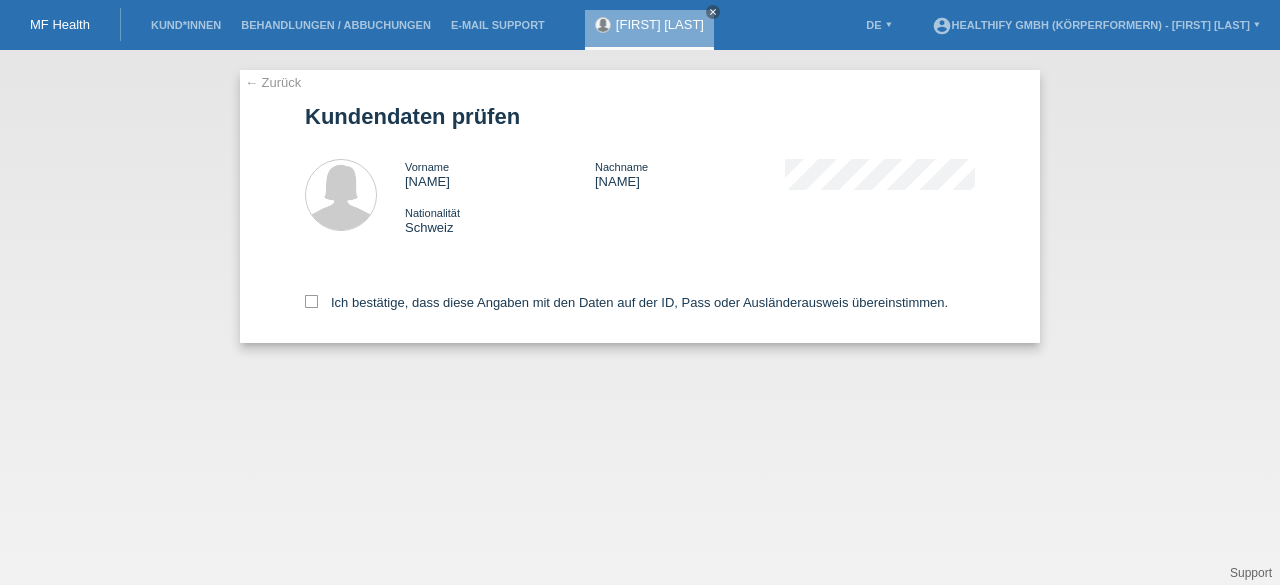 scroll, scrollTop: 0, scrollLeft: 0, axis: both 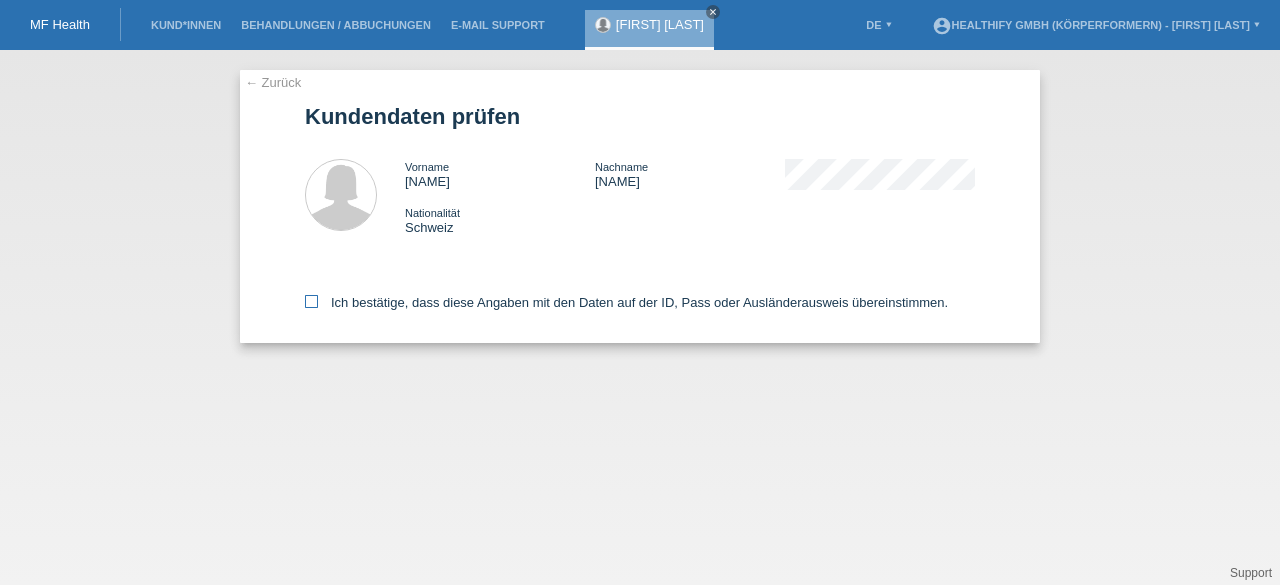 click on "Ich bestätige, dass diese Angaben mit den Daten auf der ID, Pass oder Ausländerausweis übereinstimmen." at bounding box center (626, 302) 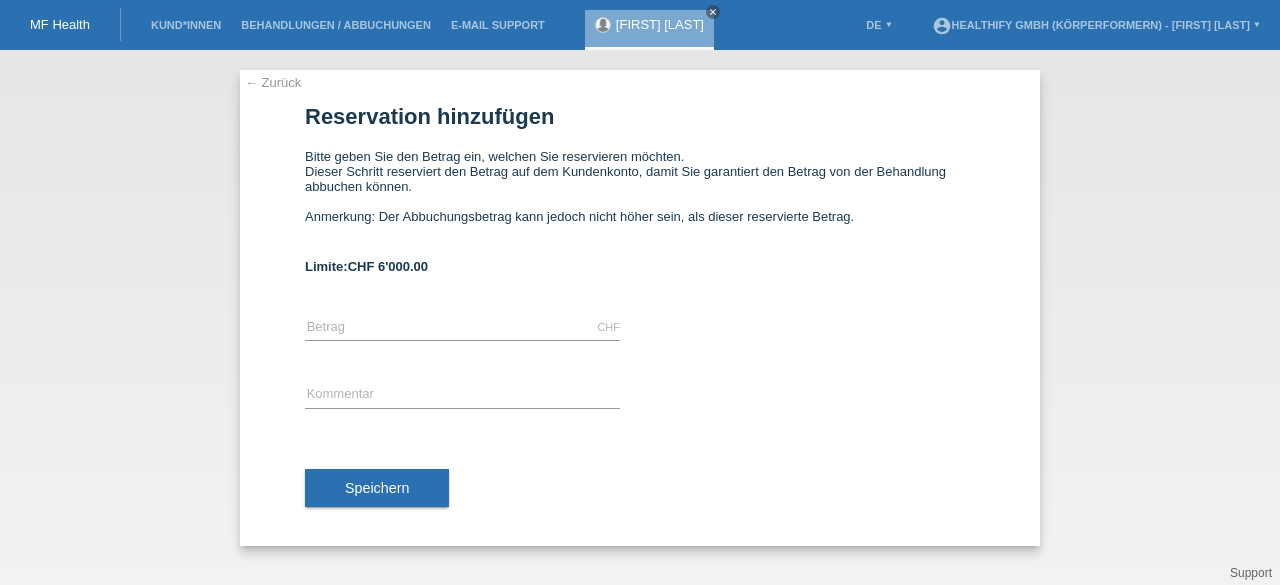 scroll, scrollTop: 0, scrollLeft: 0, axis: both 